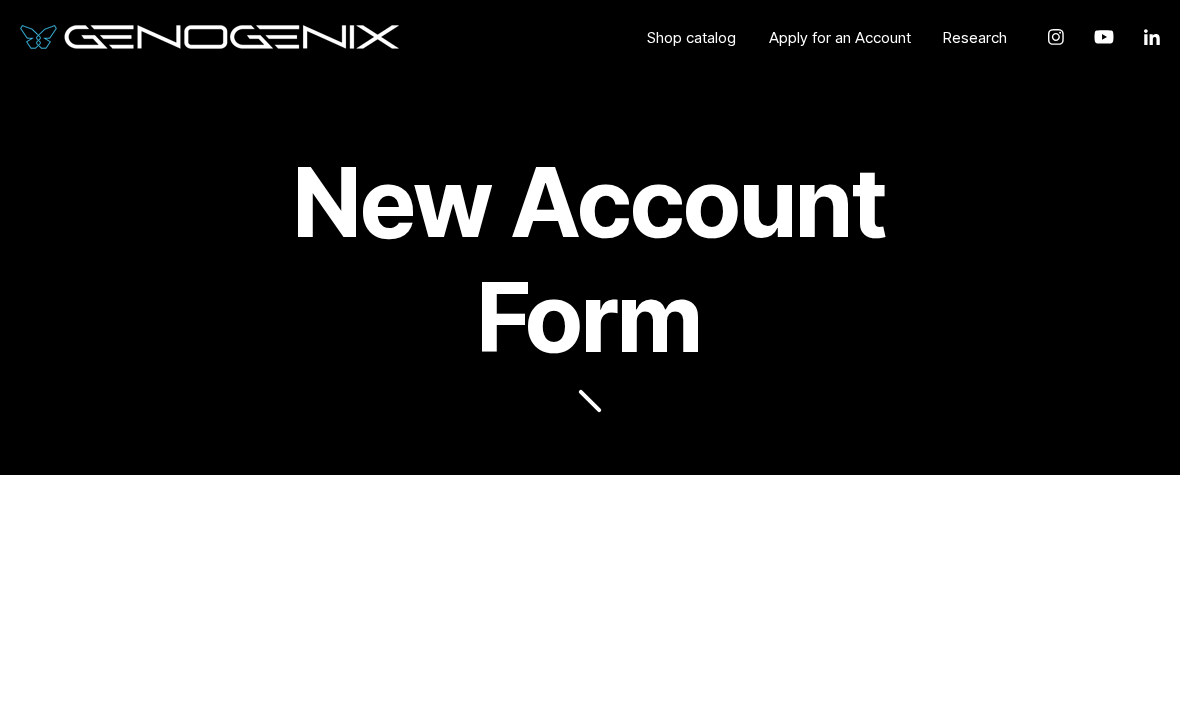 scroll, scrollTop: 414, scrollLeft: 0, axis: vertical 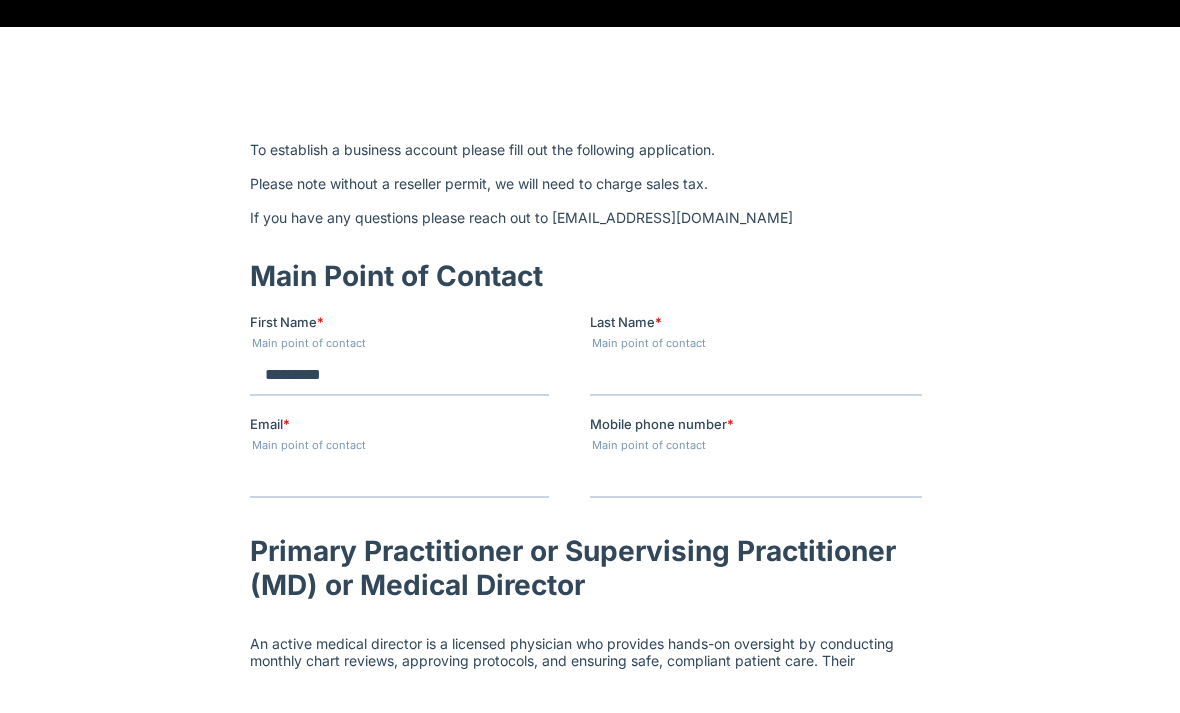 type on "*********" 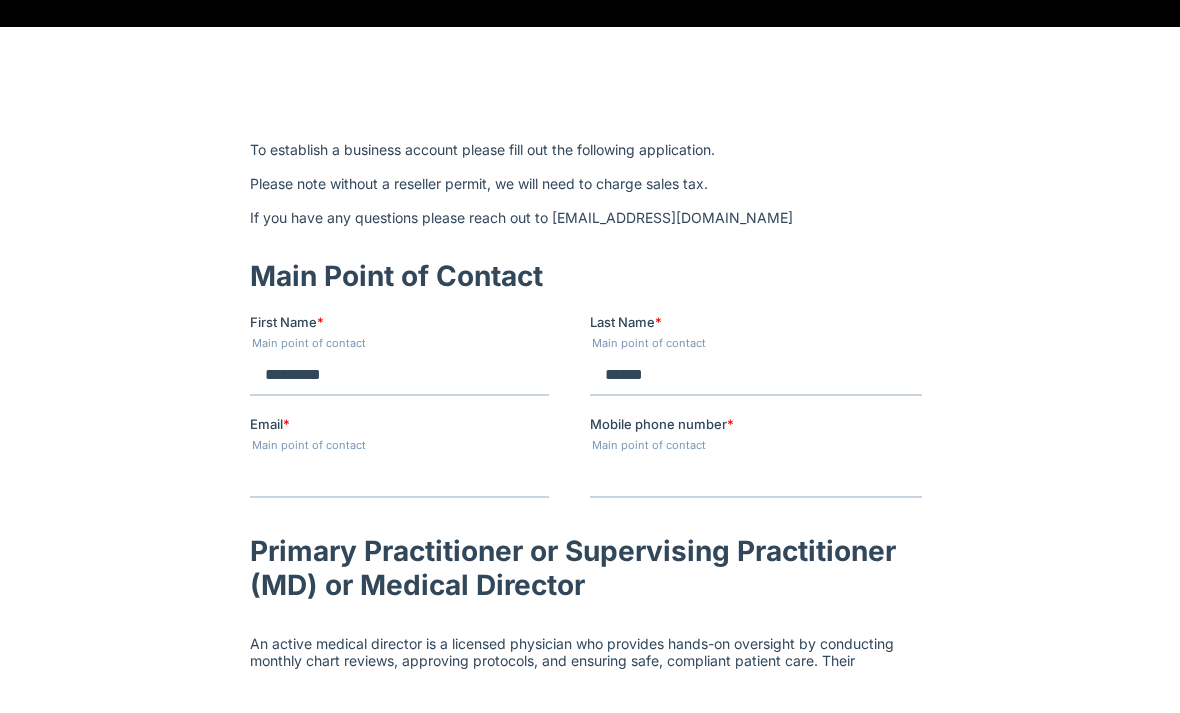 type on "******" 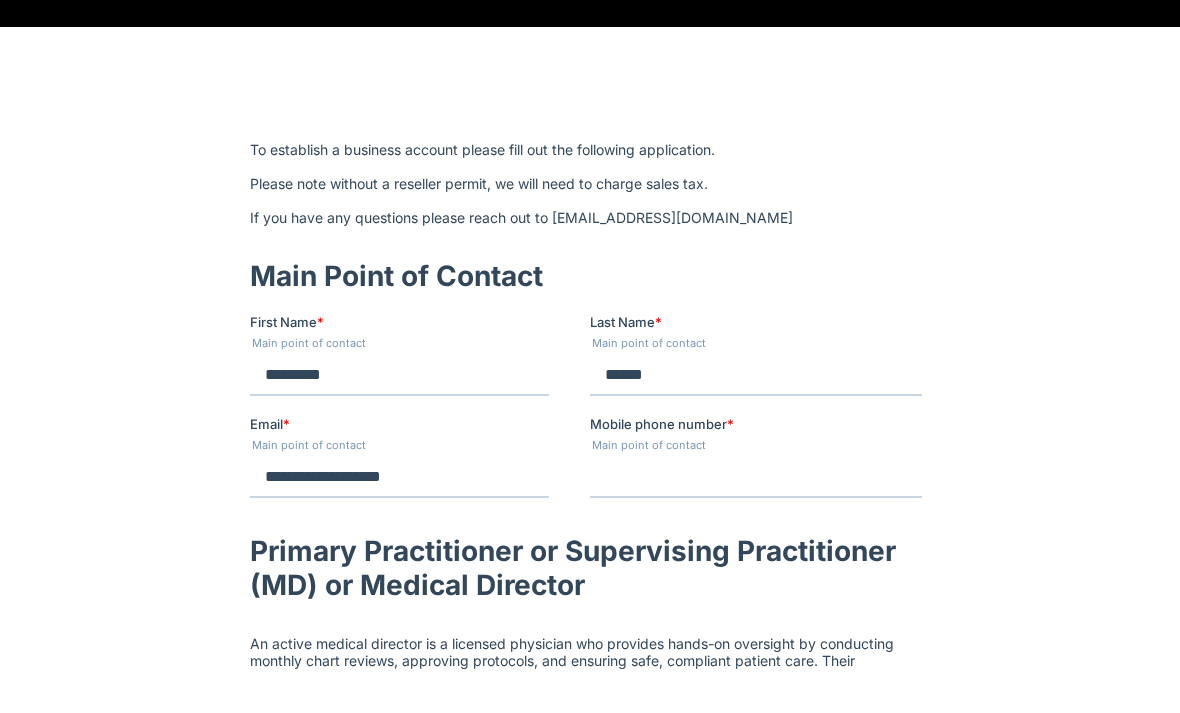 type on "**********" 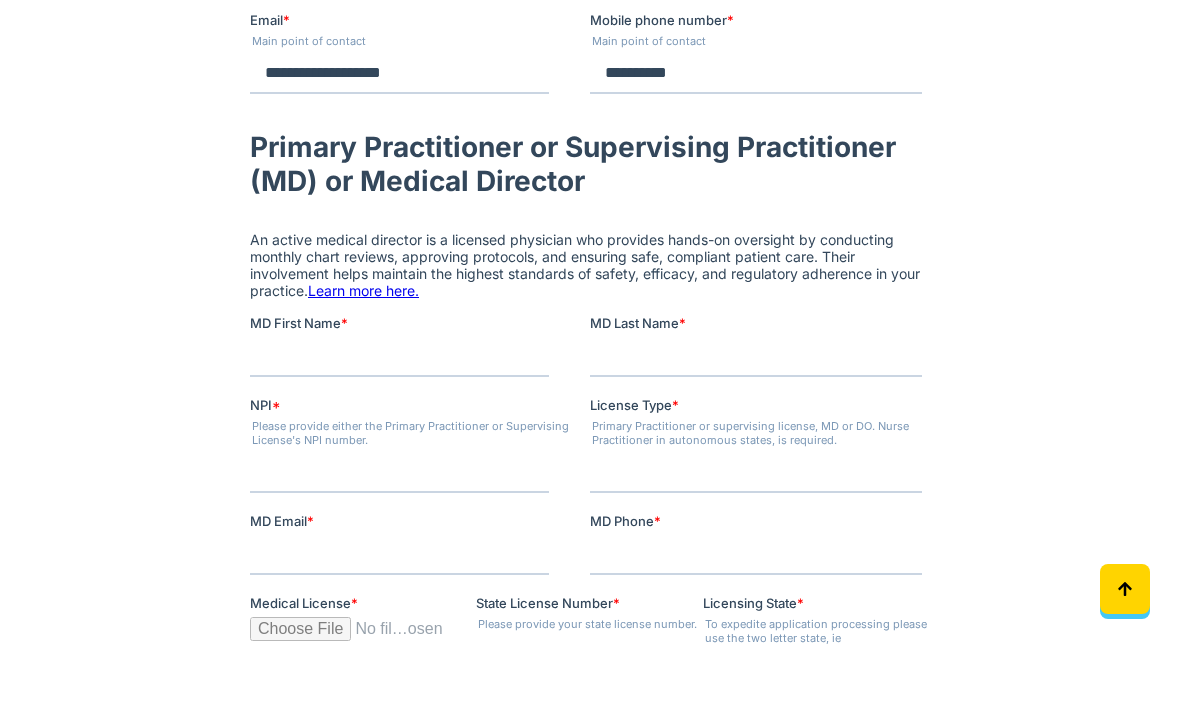 scroll, scrollTop: 918, scrollLeft: 0, axis: vertical 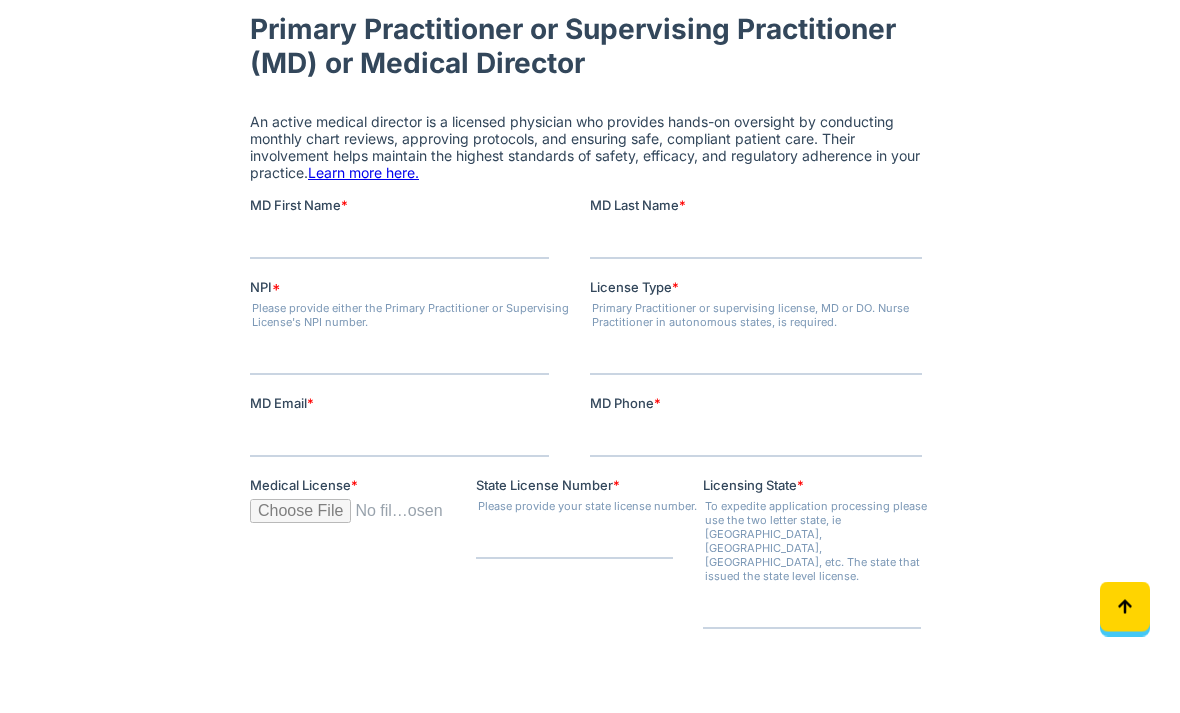 type on "**********" 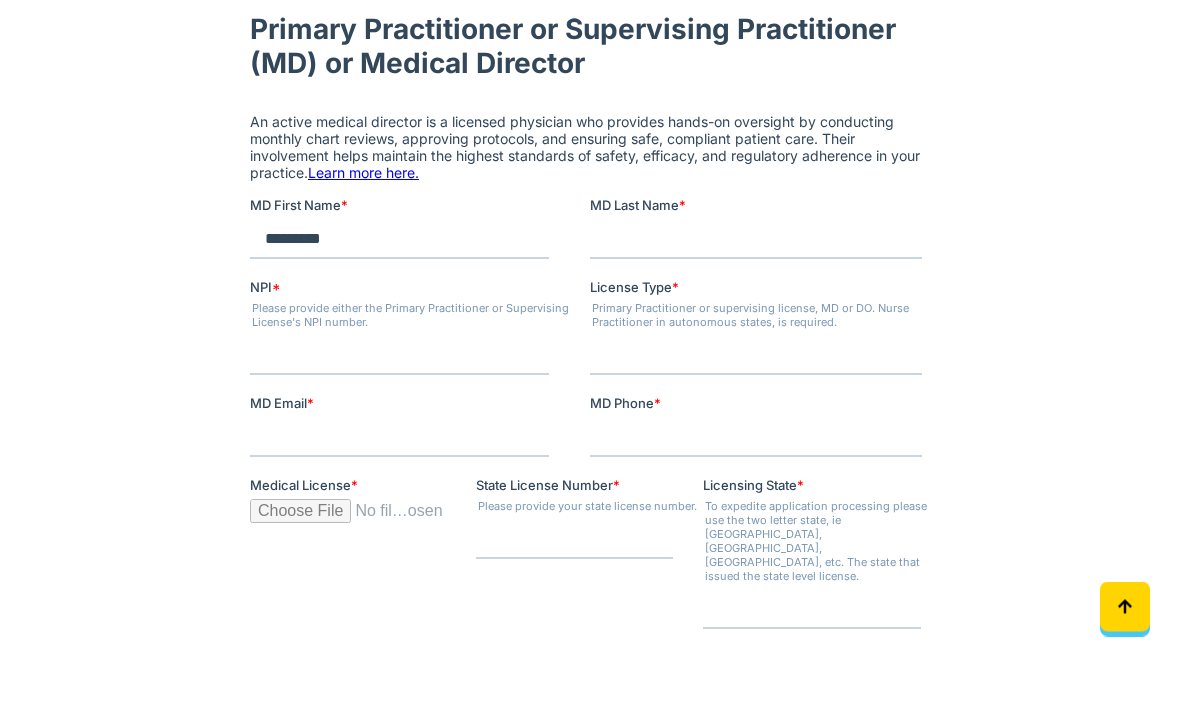 type on "*********" 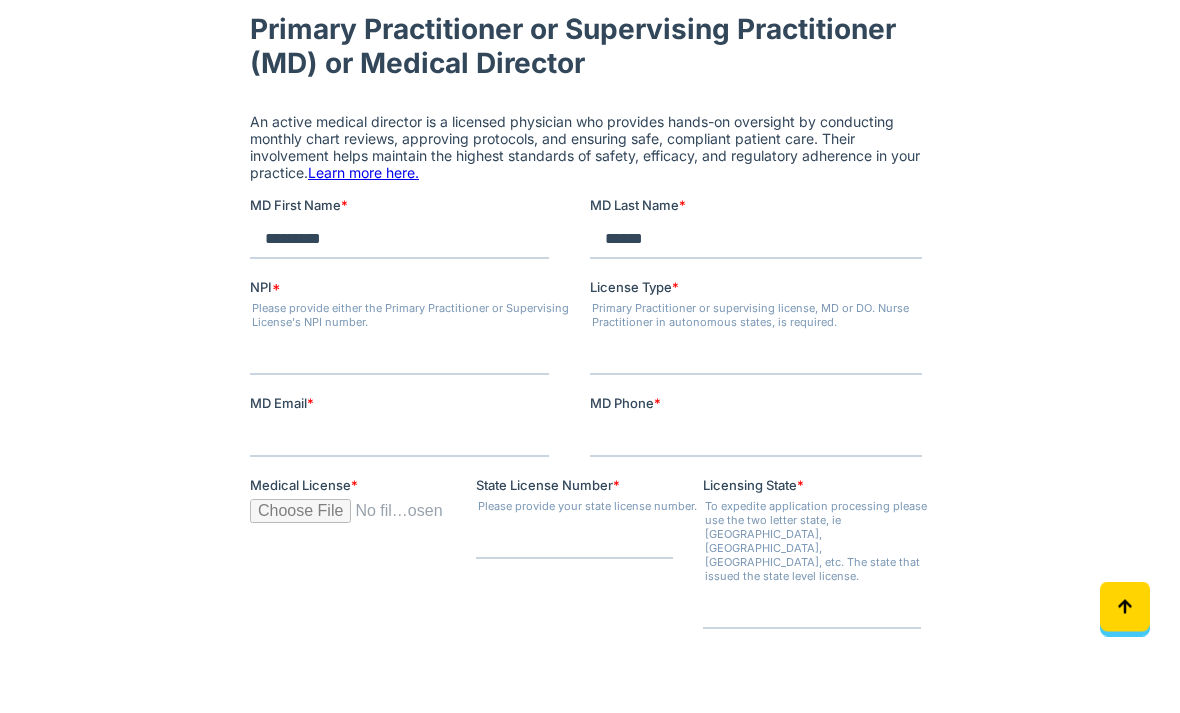 type on "******" 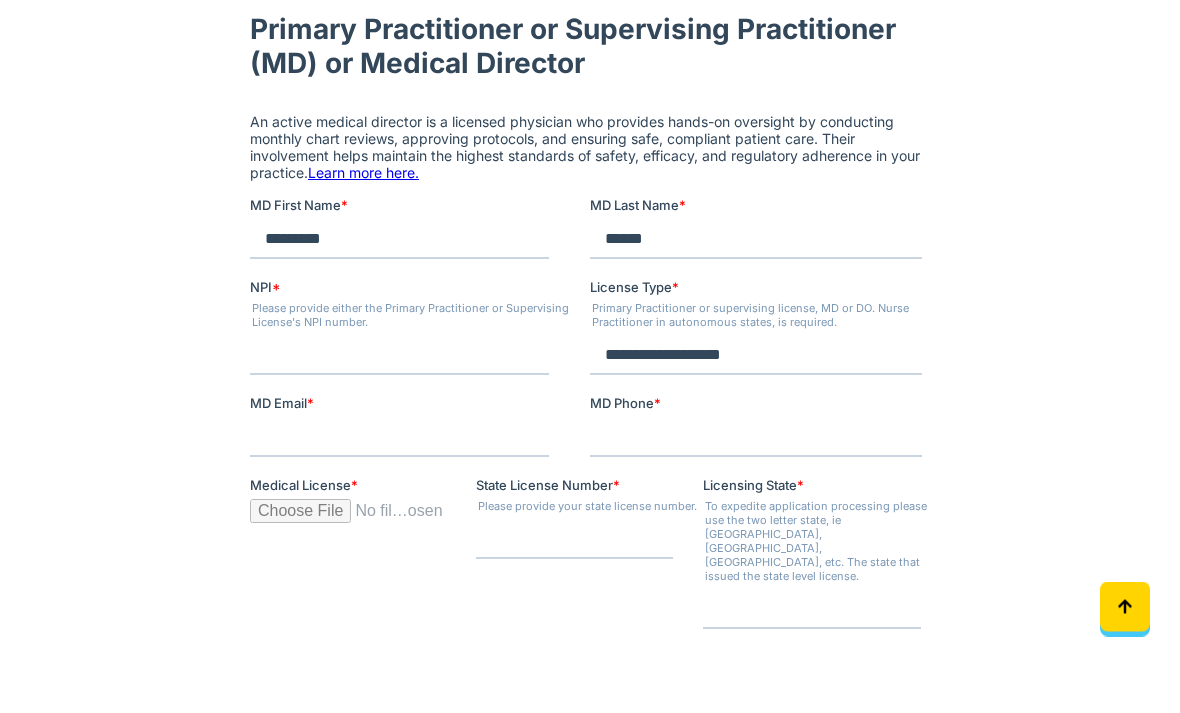 type on "**********" 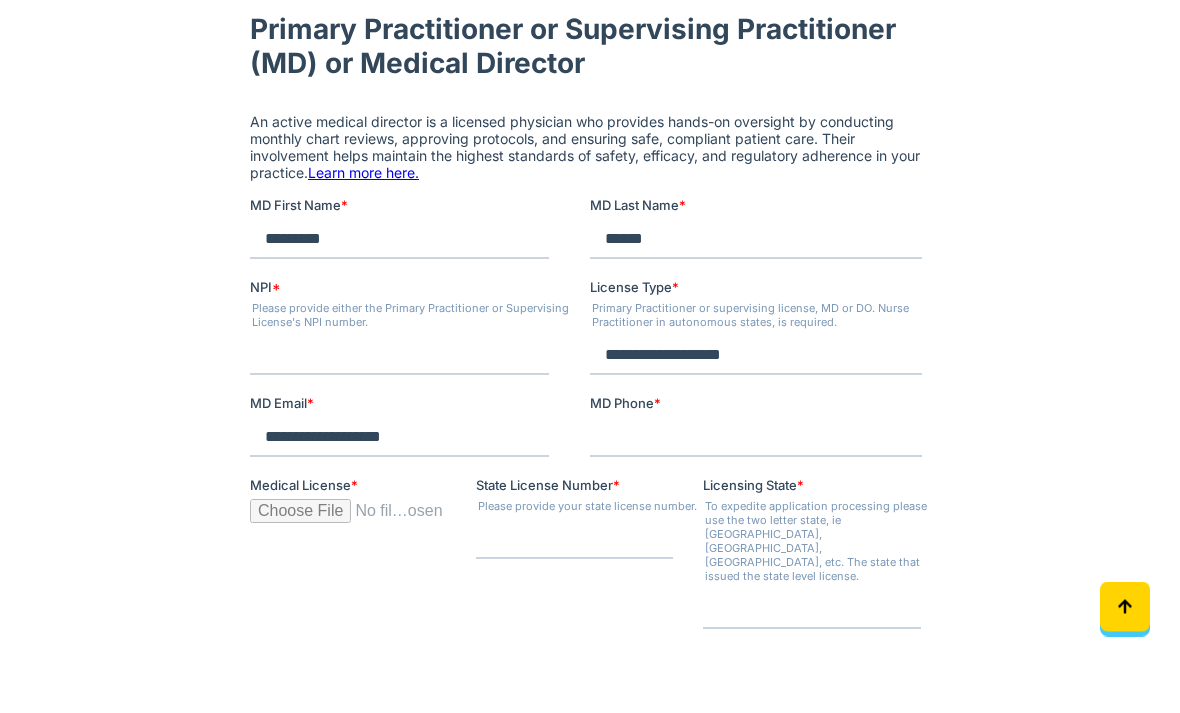 type on "**********" 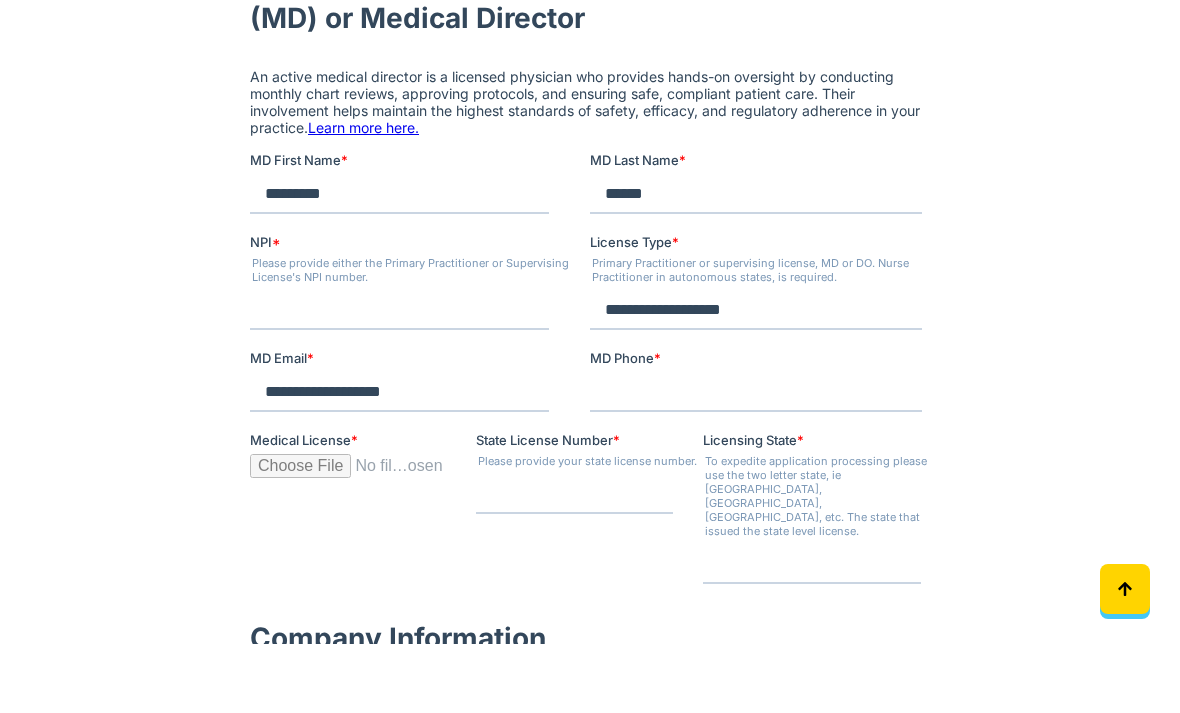 type on "**********" 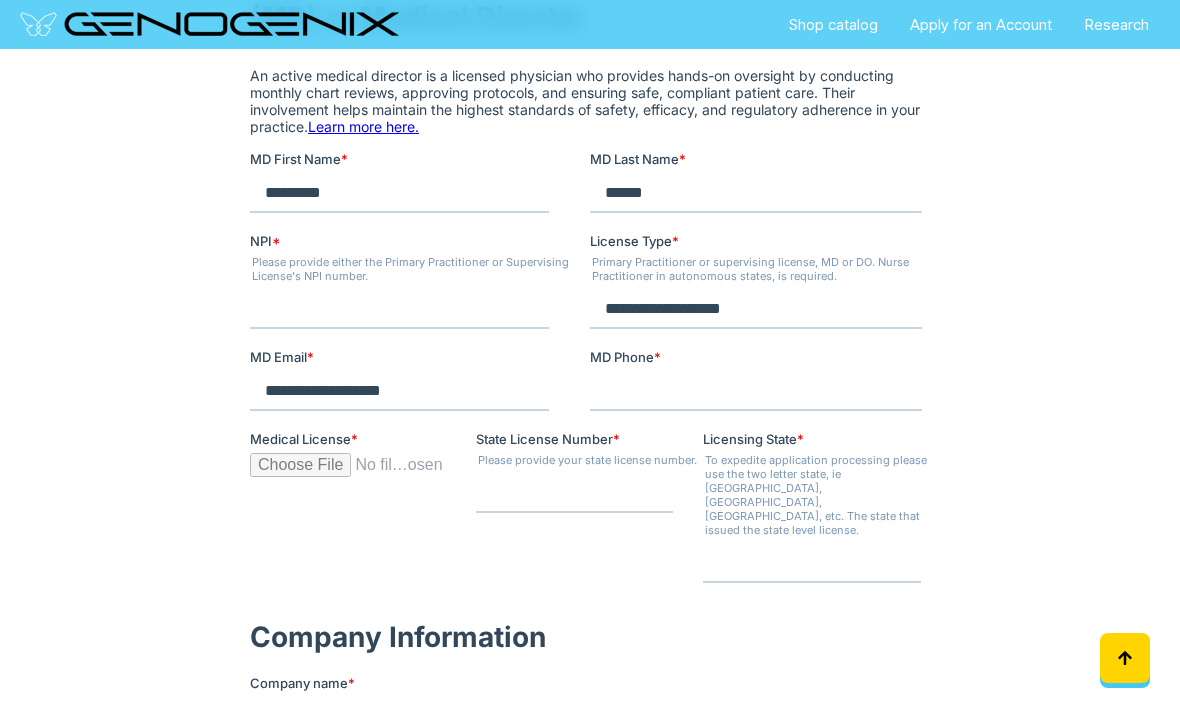 click on "Medical License *" at bounding box center (348, 473) 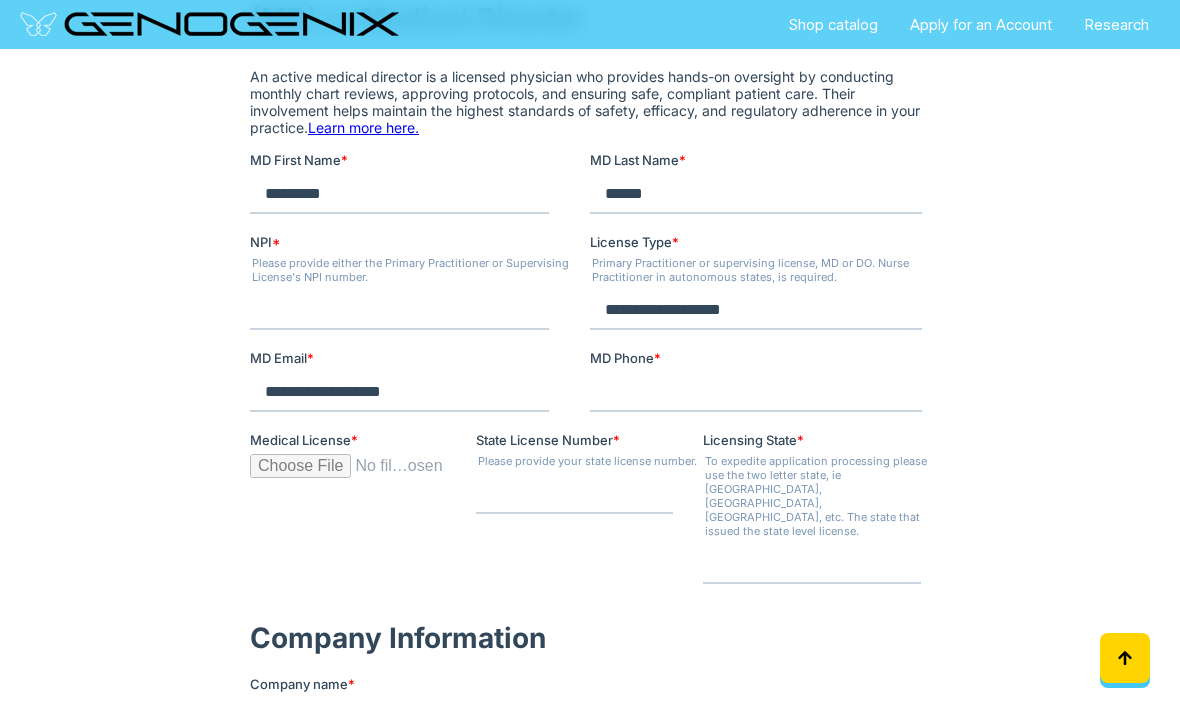 click on "State License Number *" at bounding box center [574, 494] 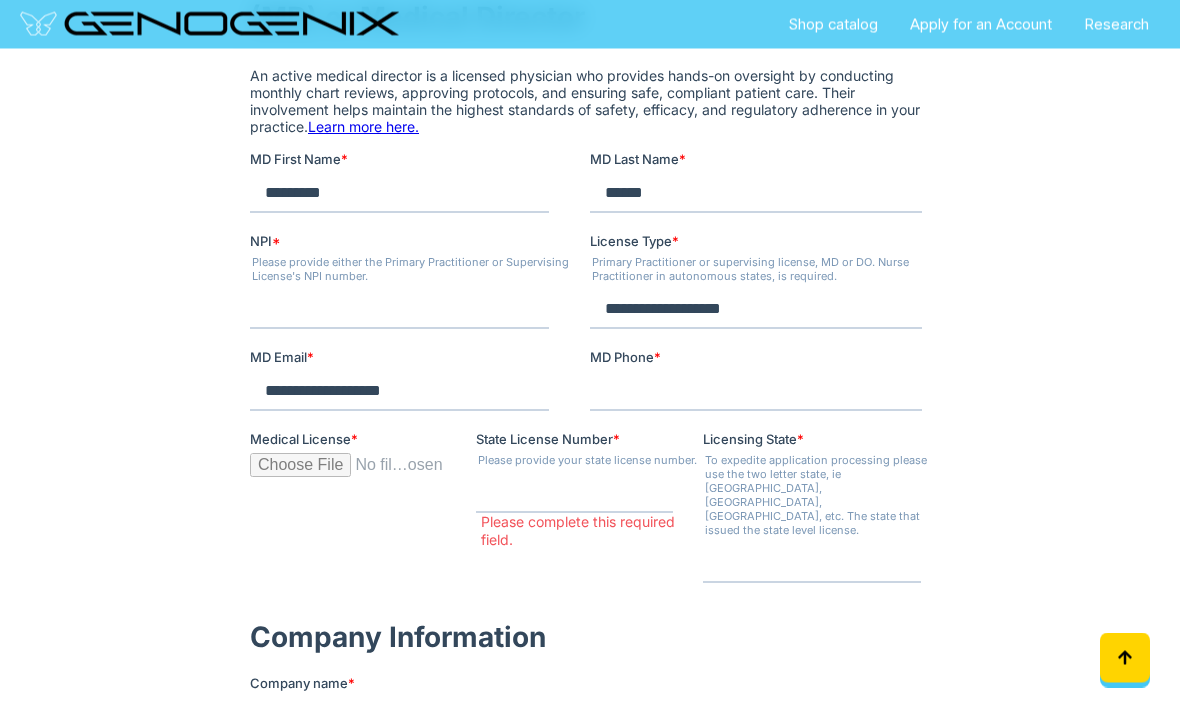 click on "Please provide your state license number." at bounding box center [589, 461] 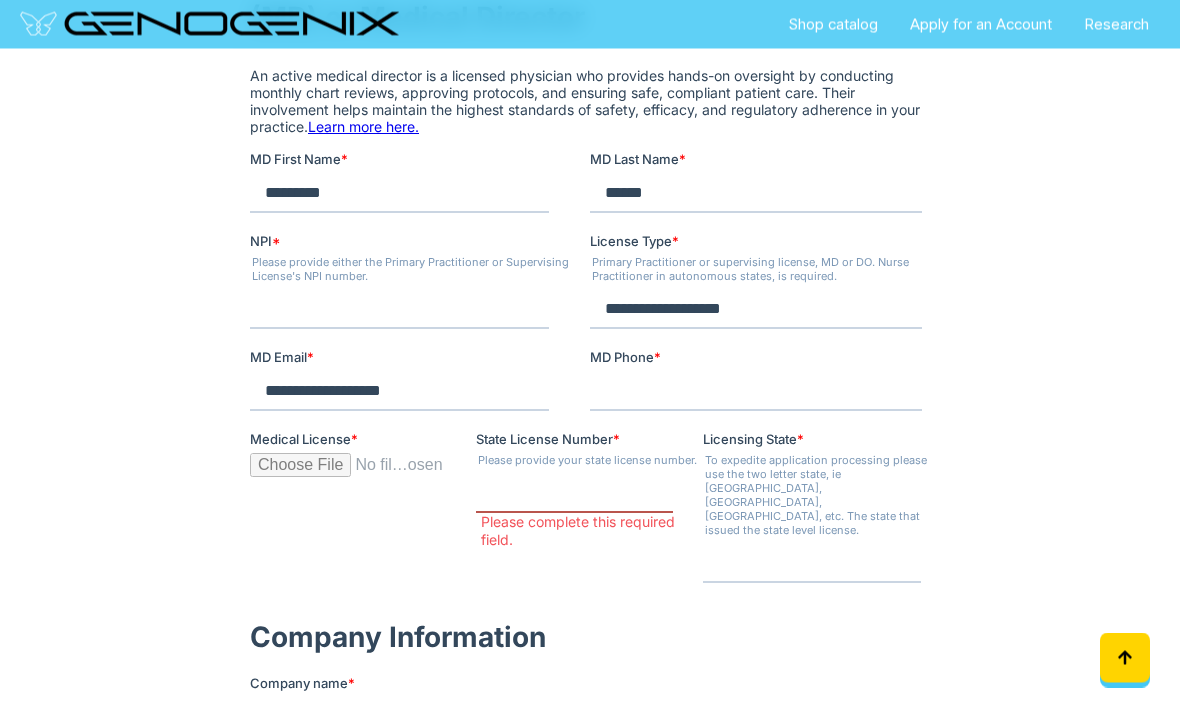 click on "State License Number *" at bounding box center [574, 494] 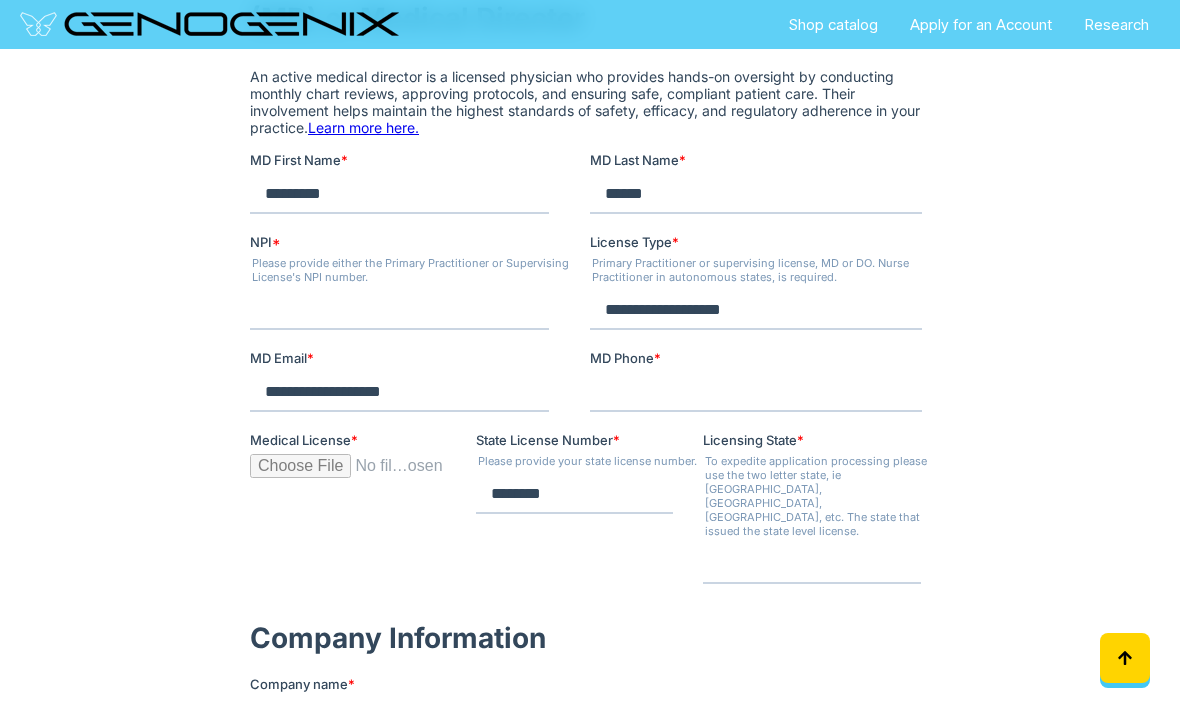 type on "********" 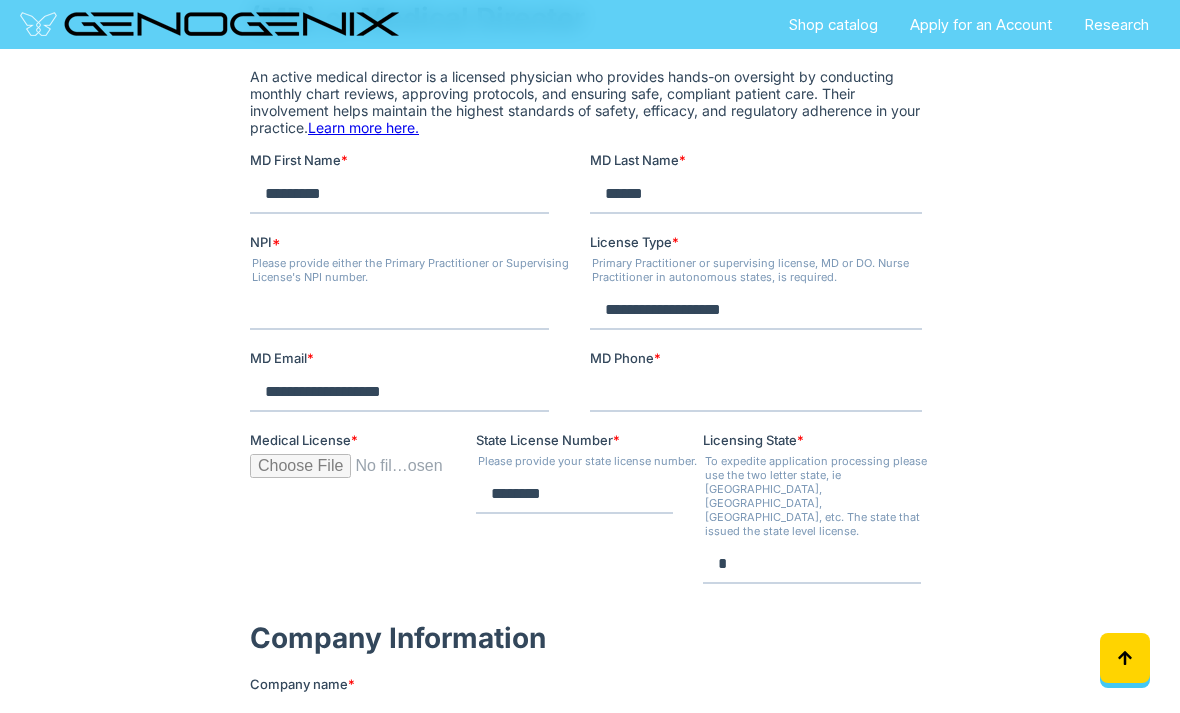 type on "*" 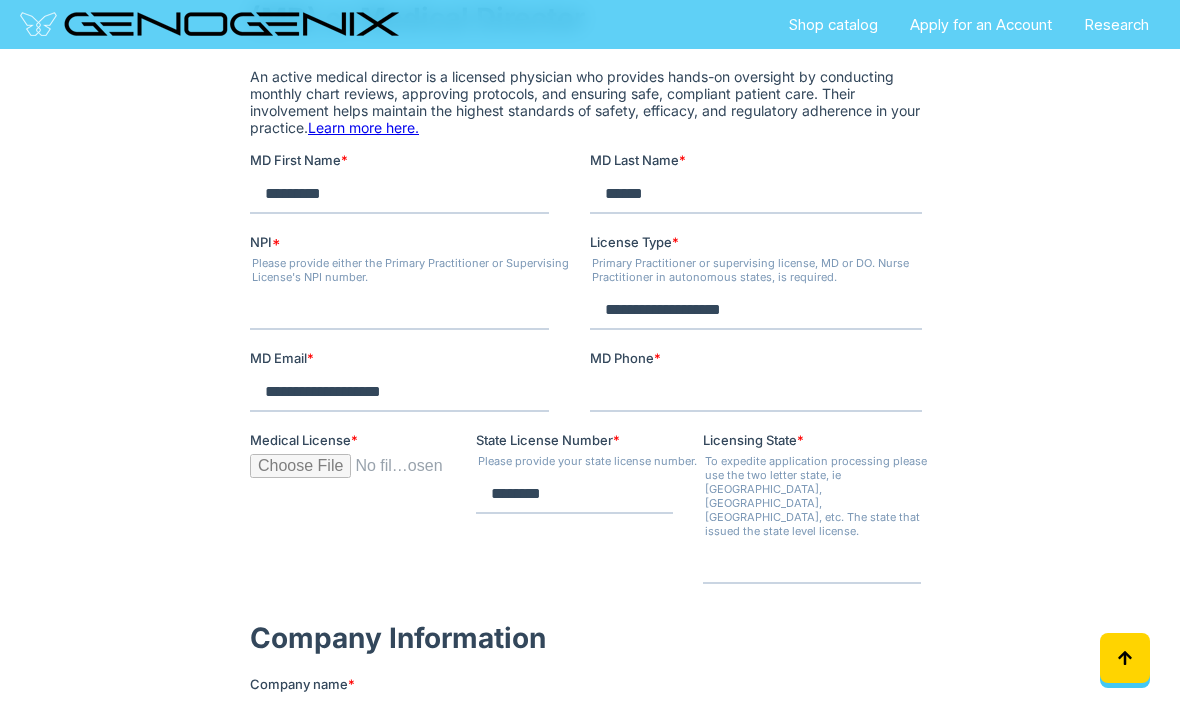 type on "*" 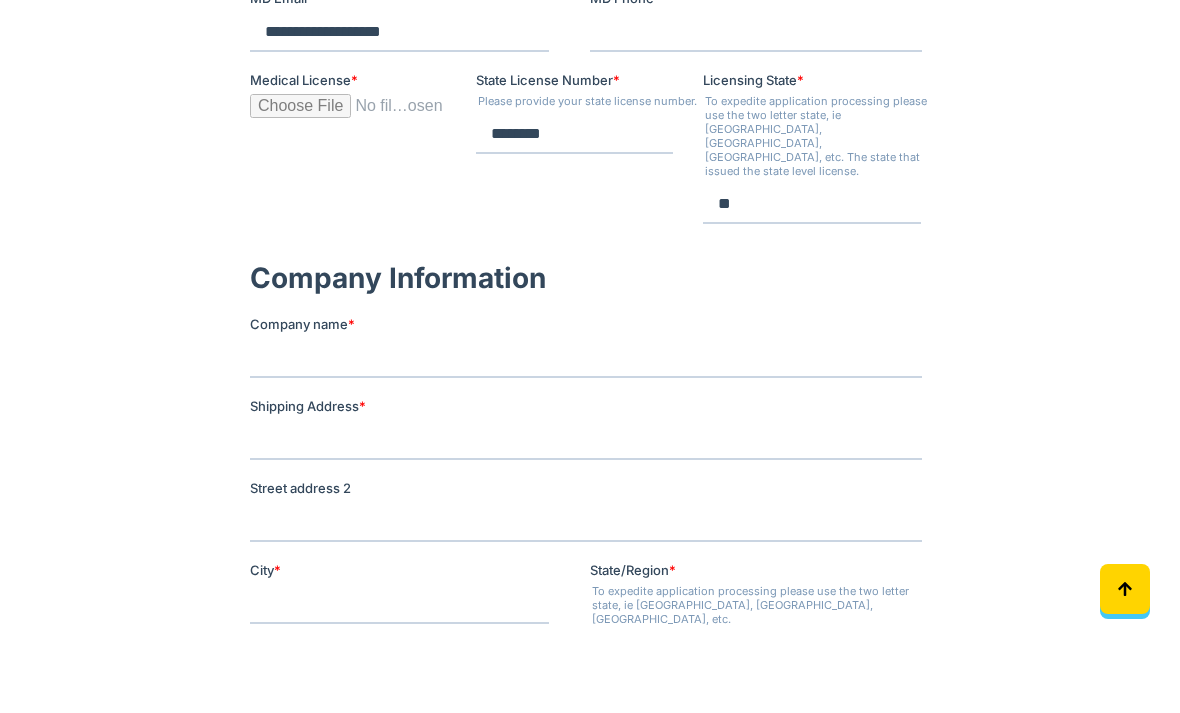 scroll, scrollTop: 1308, scrollLeft: 0, axis: vertical 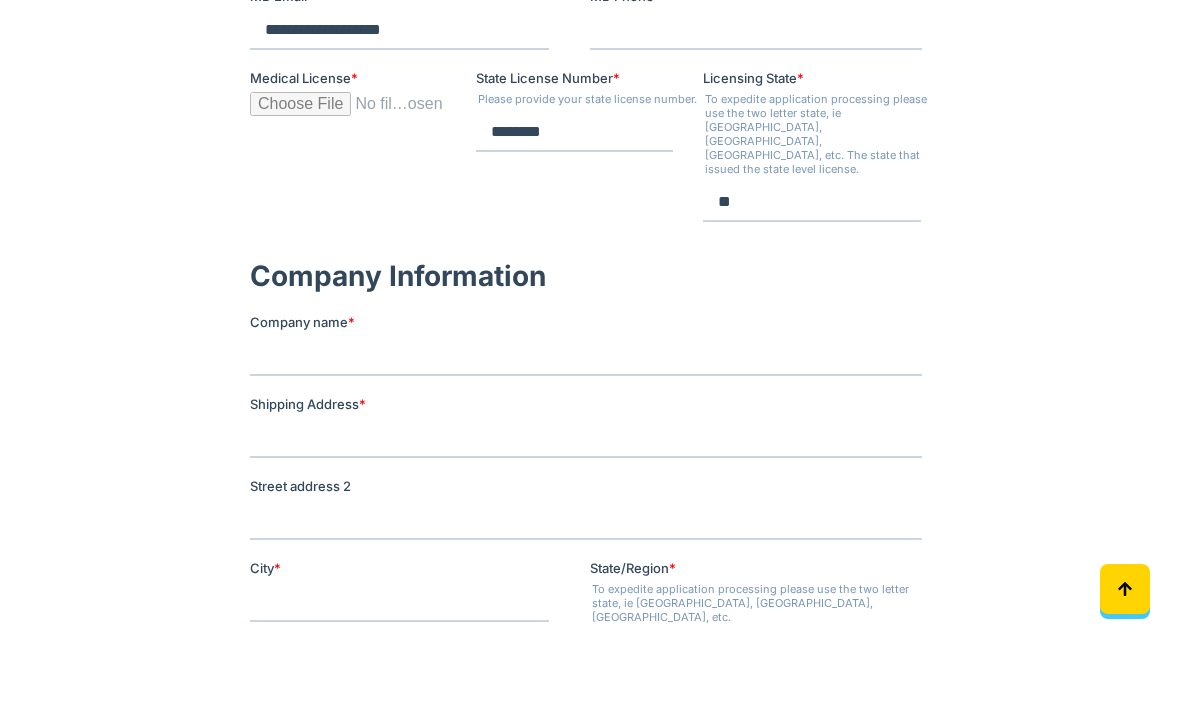 type on "**" 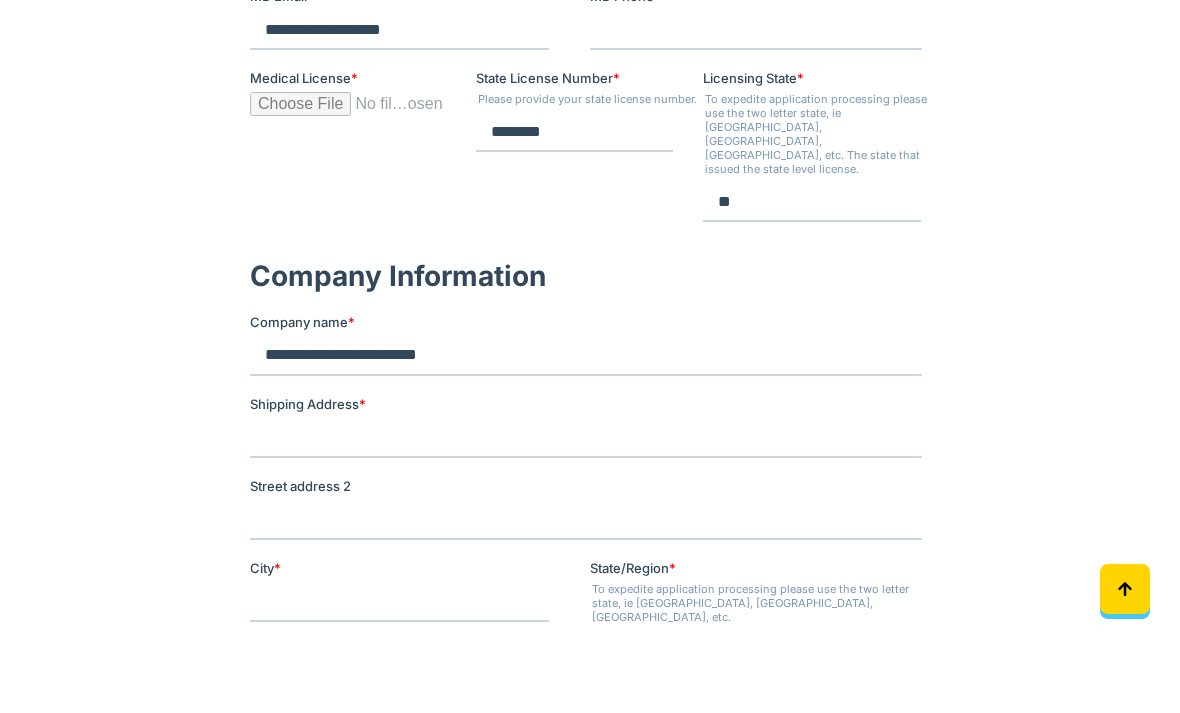 type on "**********" 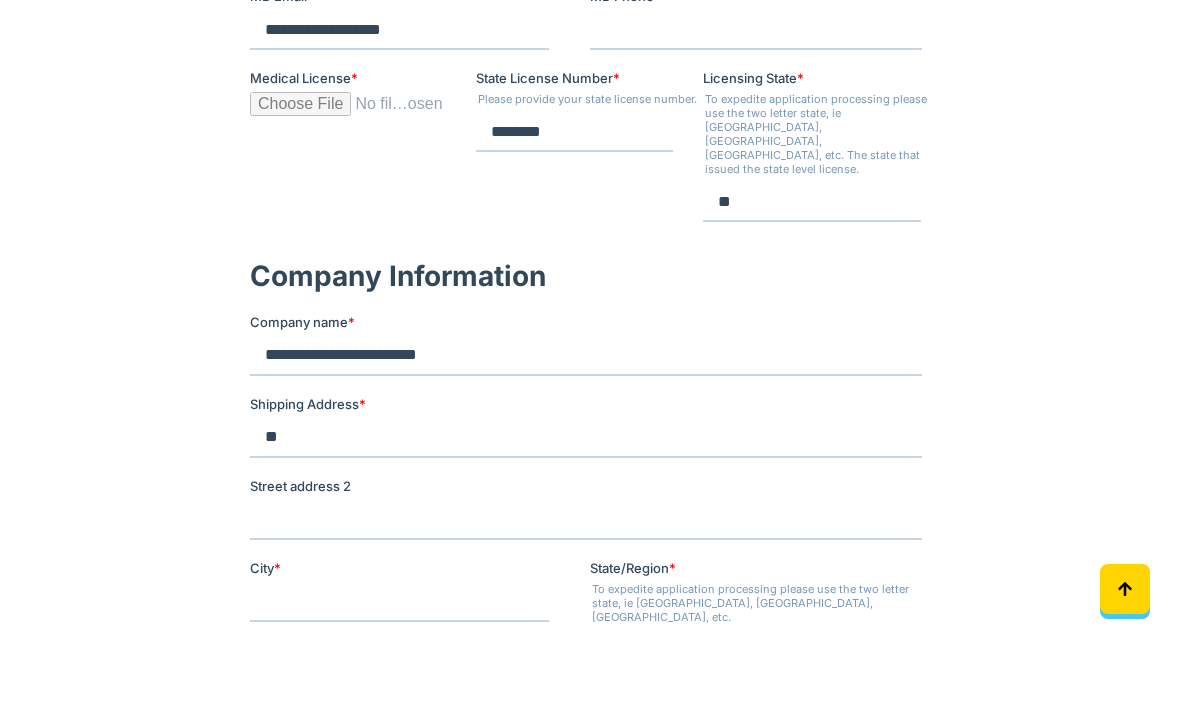 type on "*" 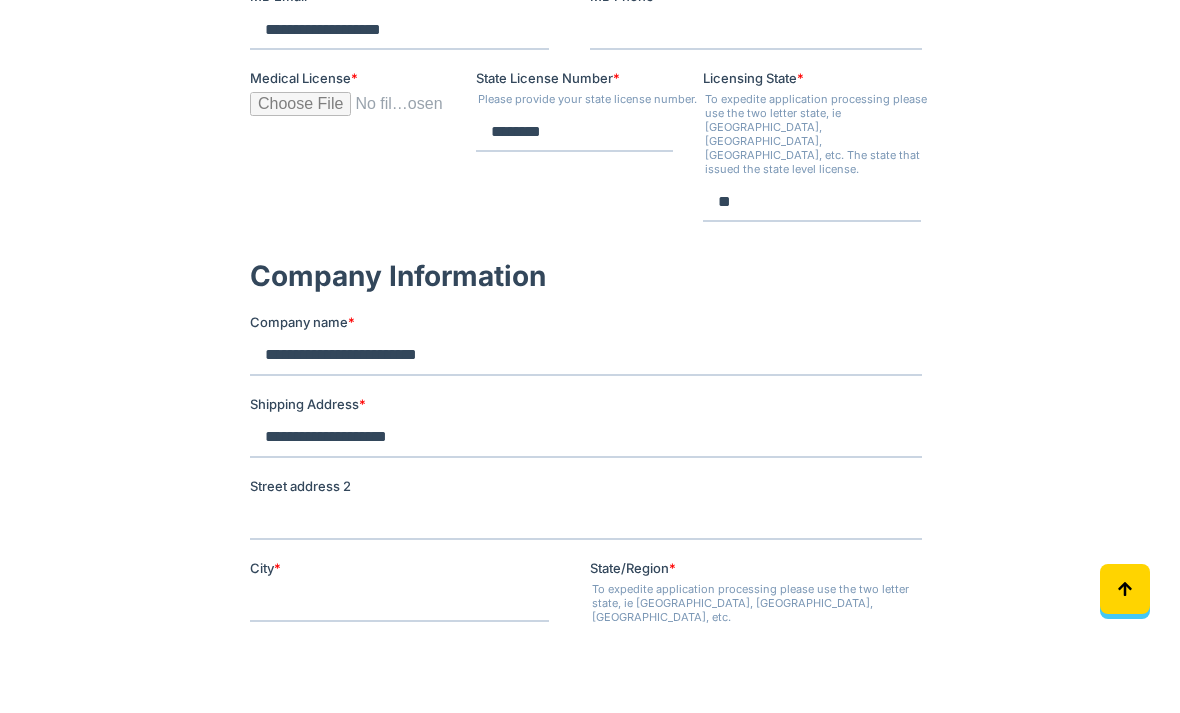 type on "**********" 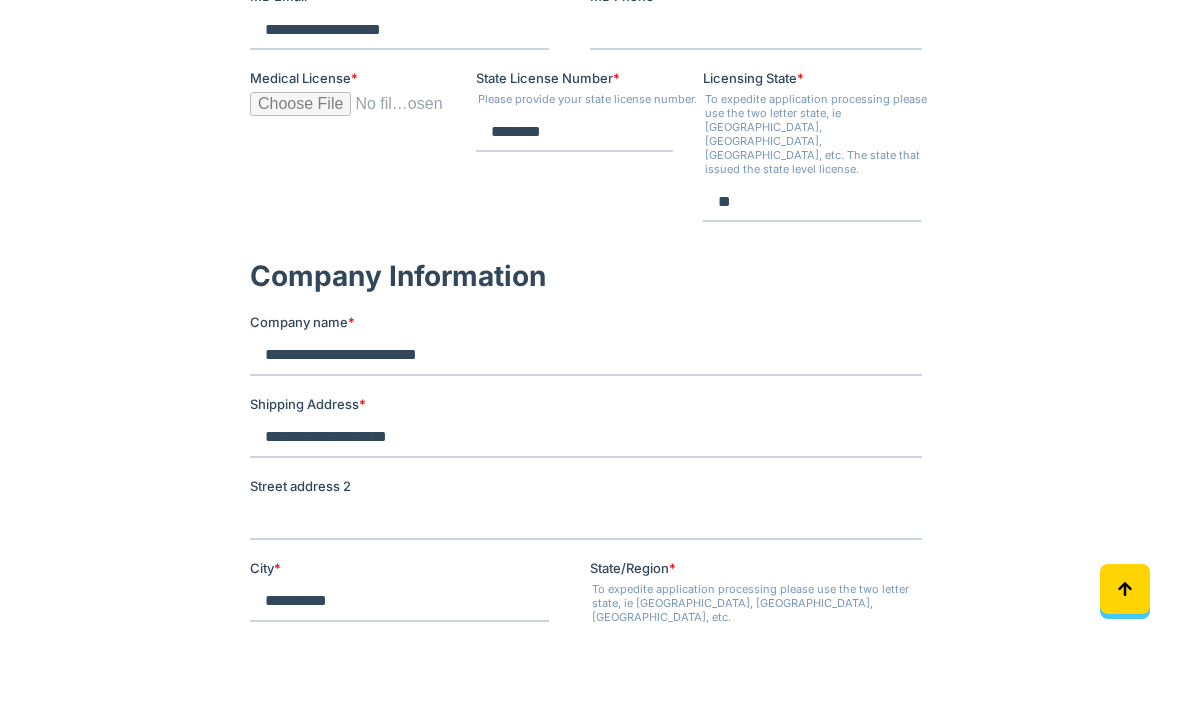 type on "**********" 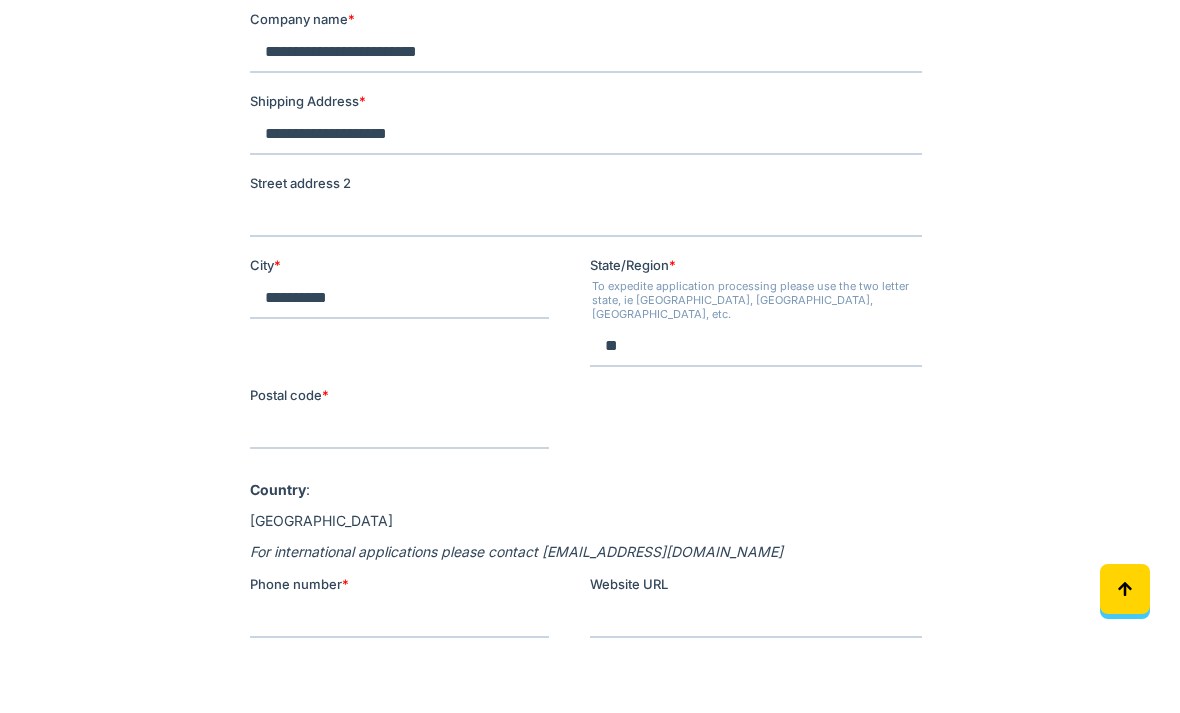 scroll, scrollTop: 1672, scrollLeft: 0, axis: vertical 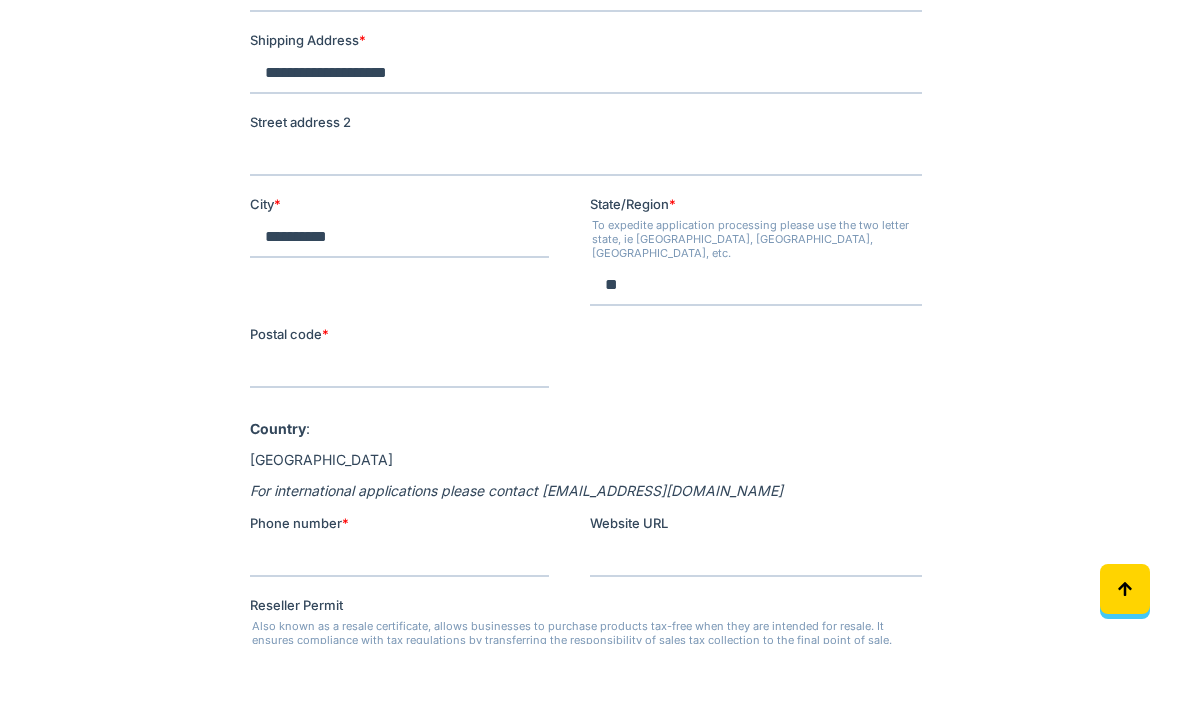 type on "**" 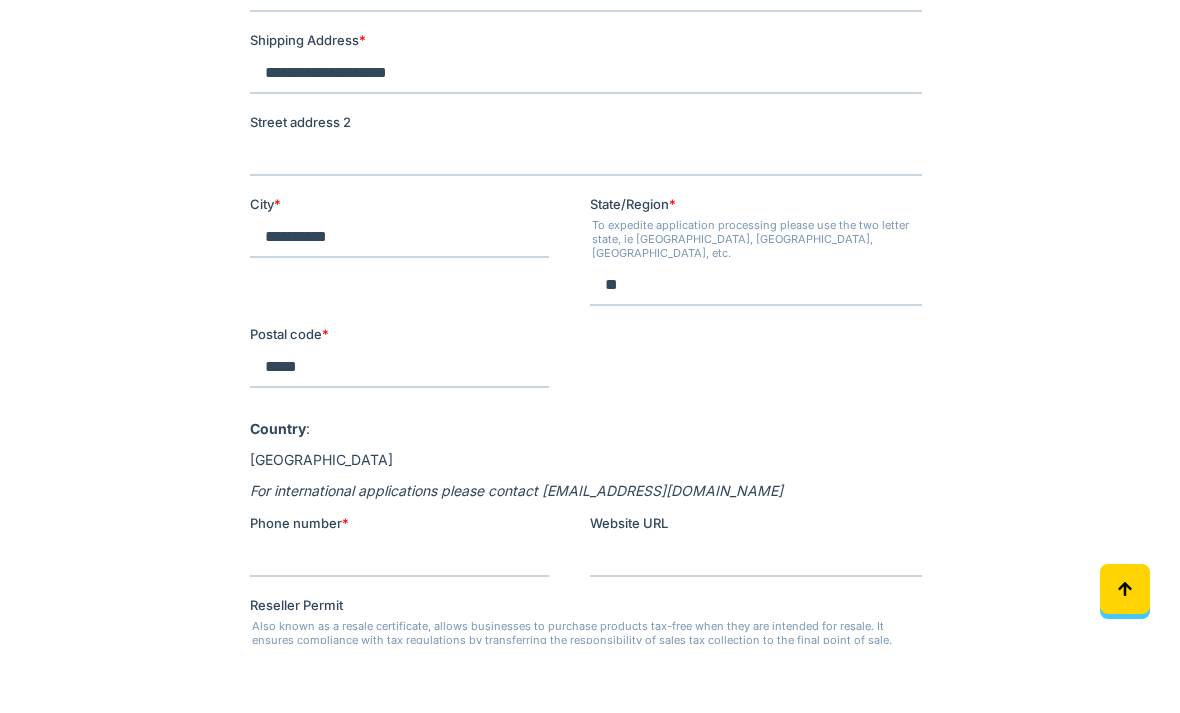 type on "*****" 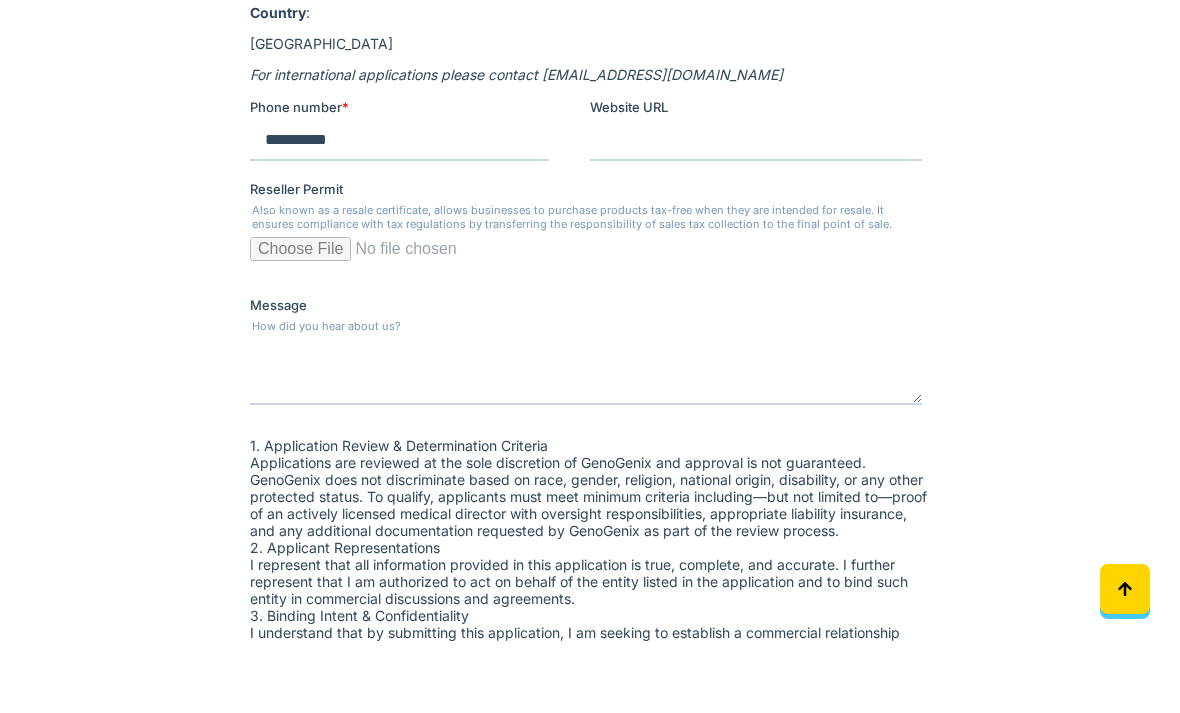 scroll, scrollTop: 2146, scrollLeft: 0, axis: vertical 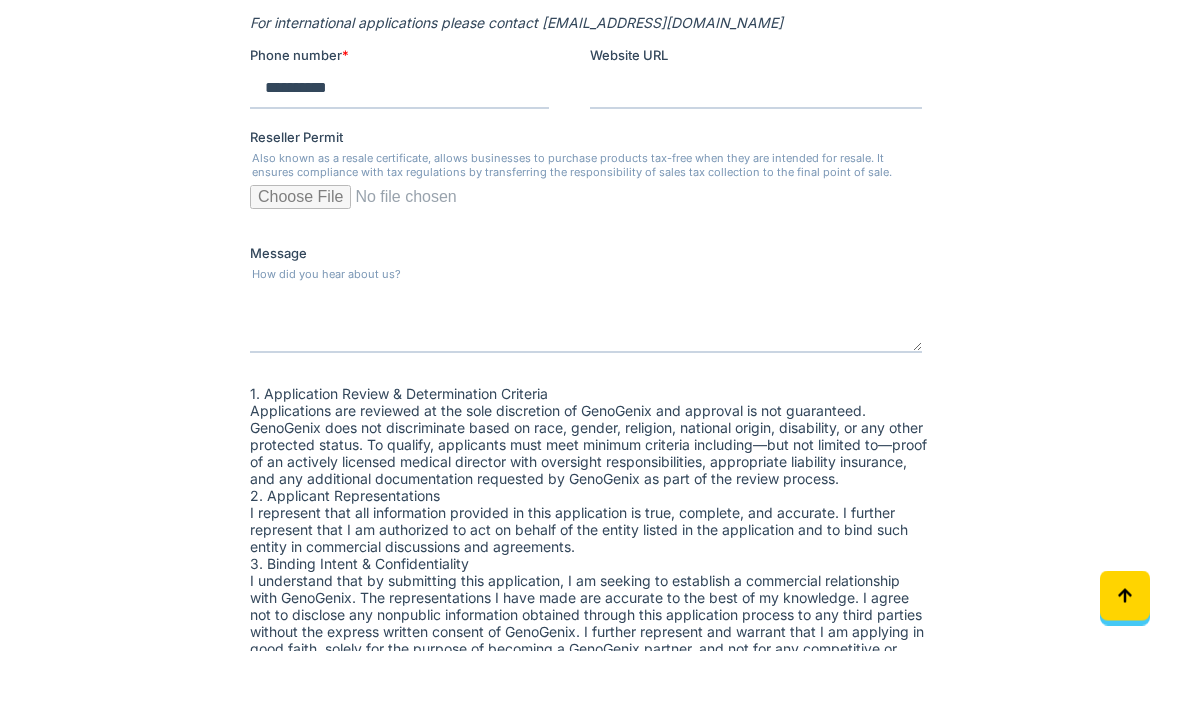 type on "**********" 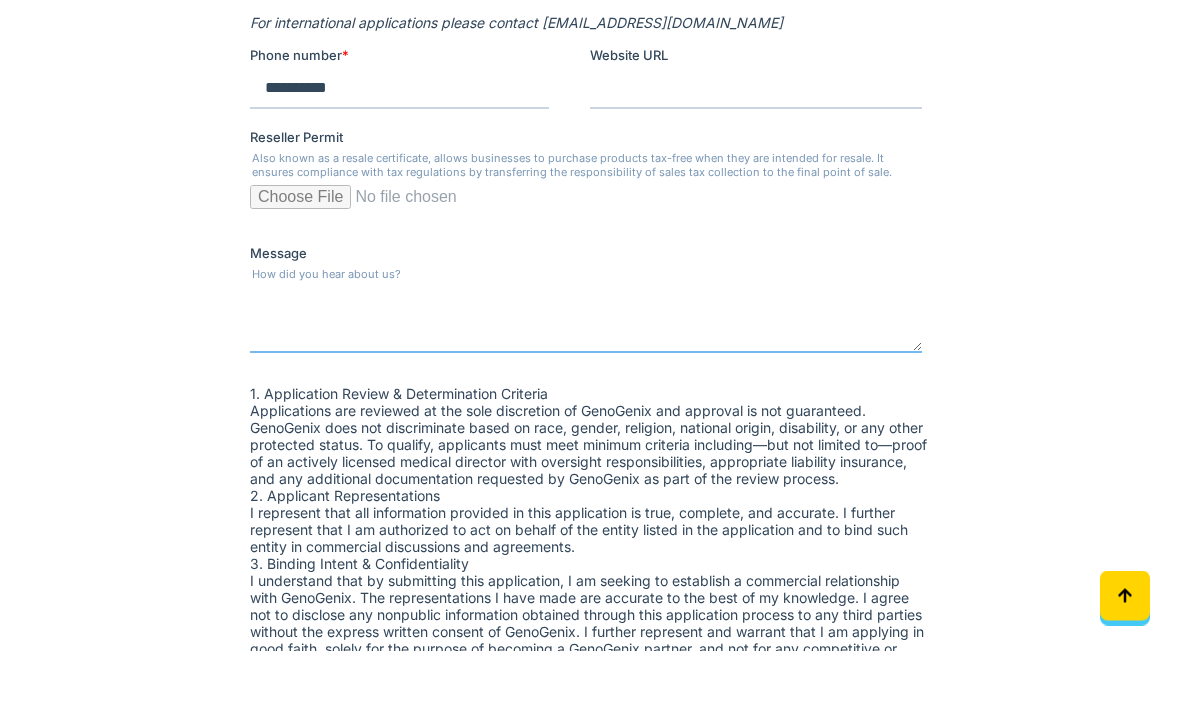 click on "Message" at bounding box center [586, 321] 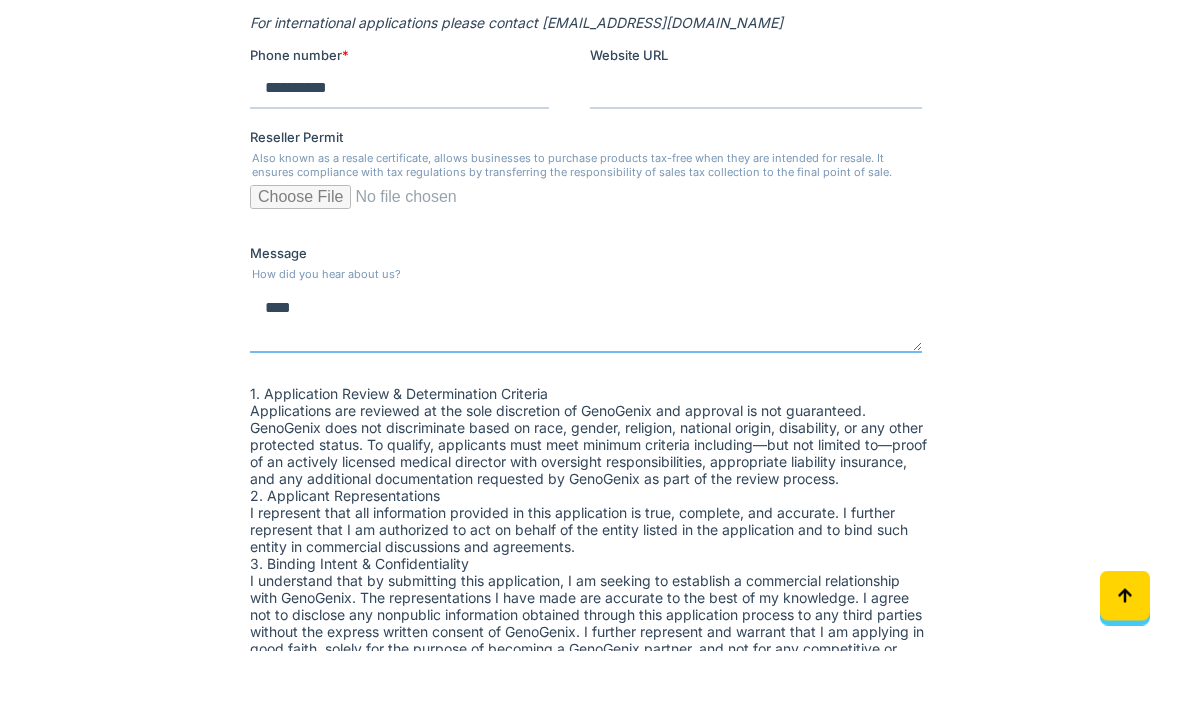 scroll, scrollTop: 2209, scrollLeft: 0, axis: vertical 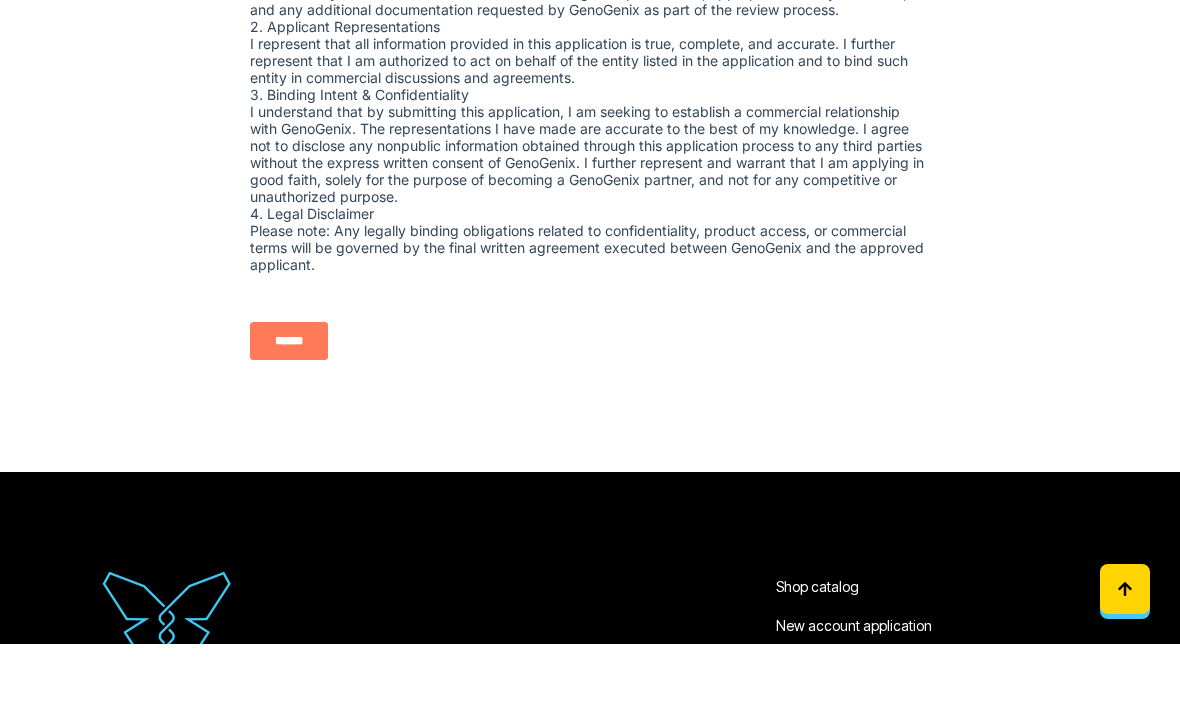 type on "***" 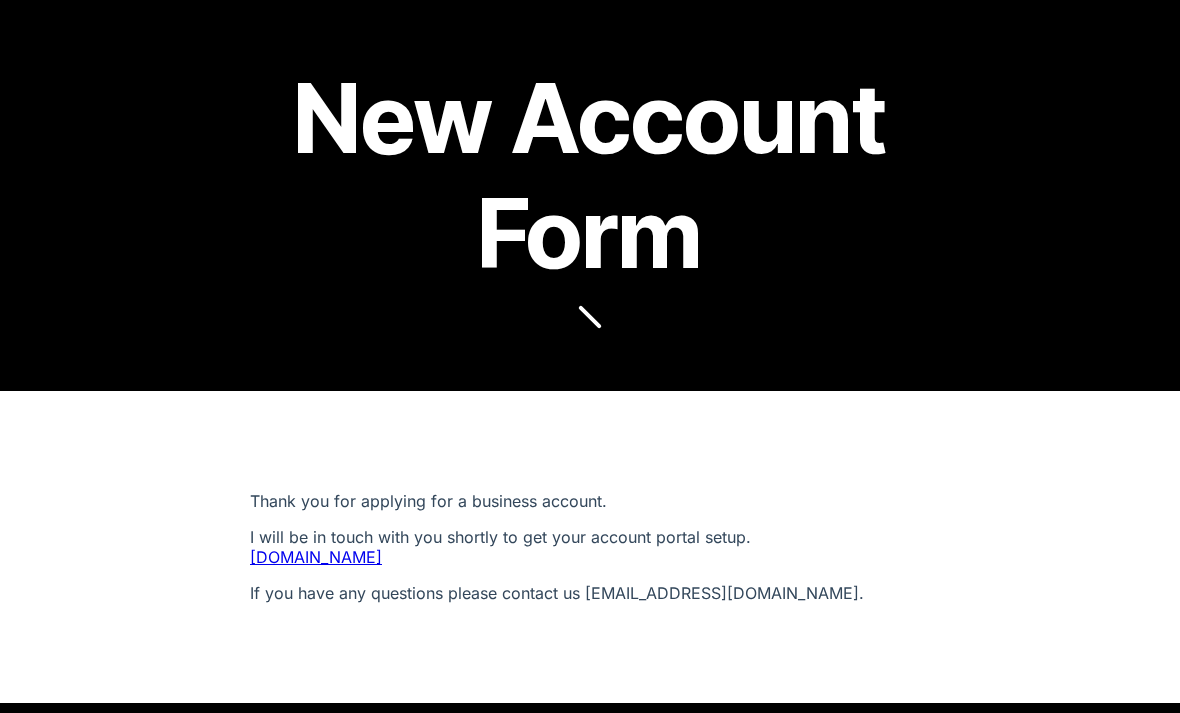 scroll, scrollTop: 0, scrollLeft: 0, axis: both 